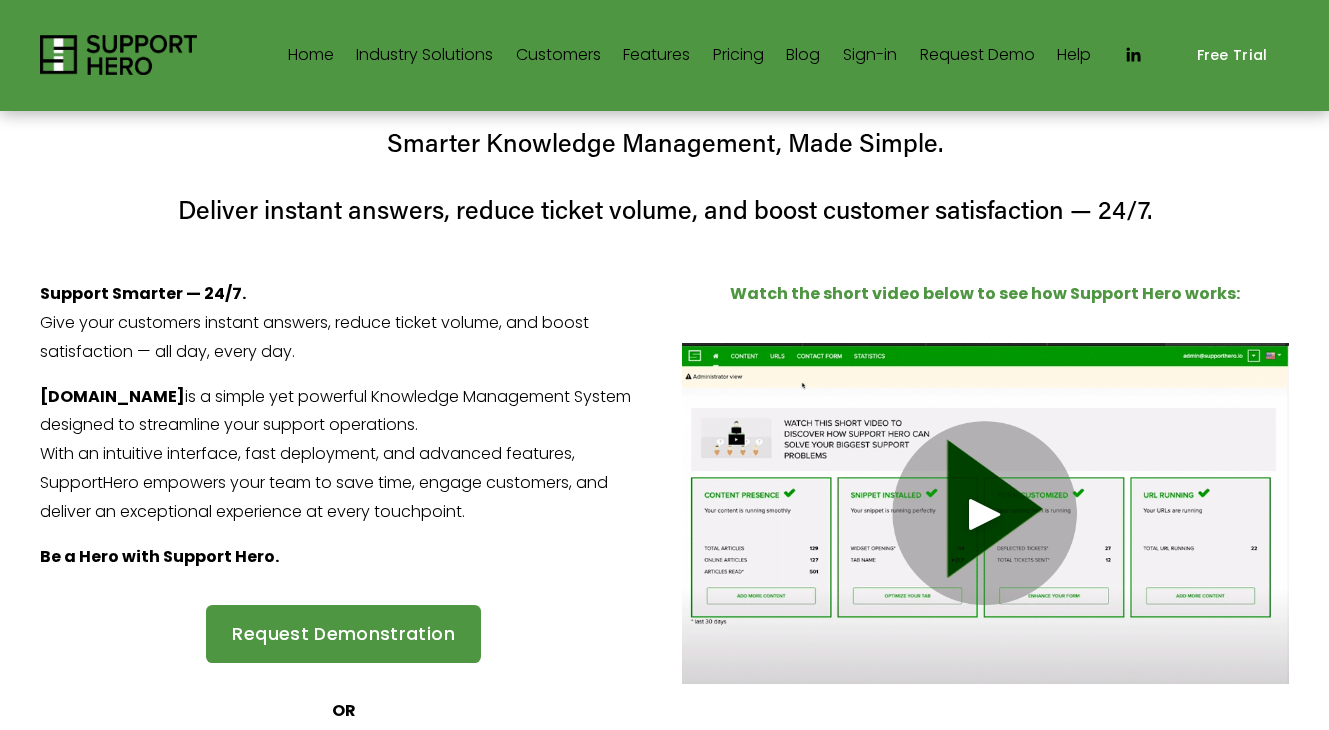 scroll, scrollTop: 0, scrollLeft: 0, axis: both 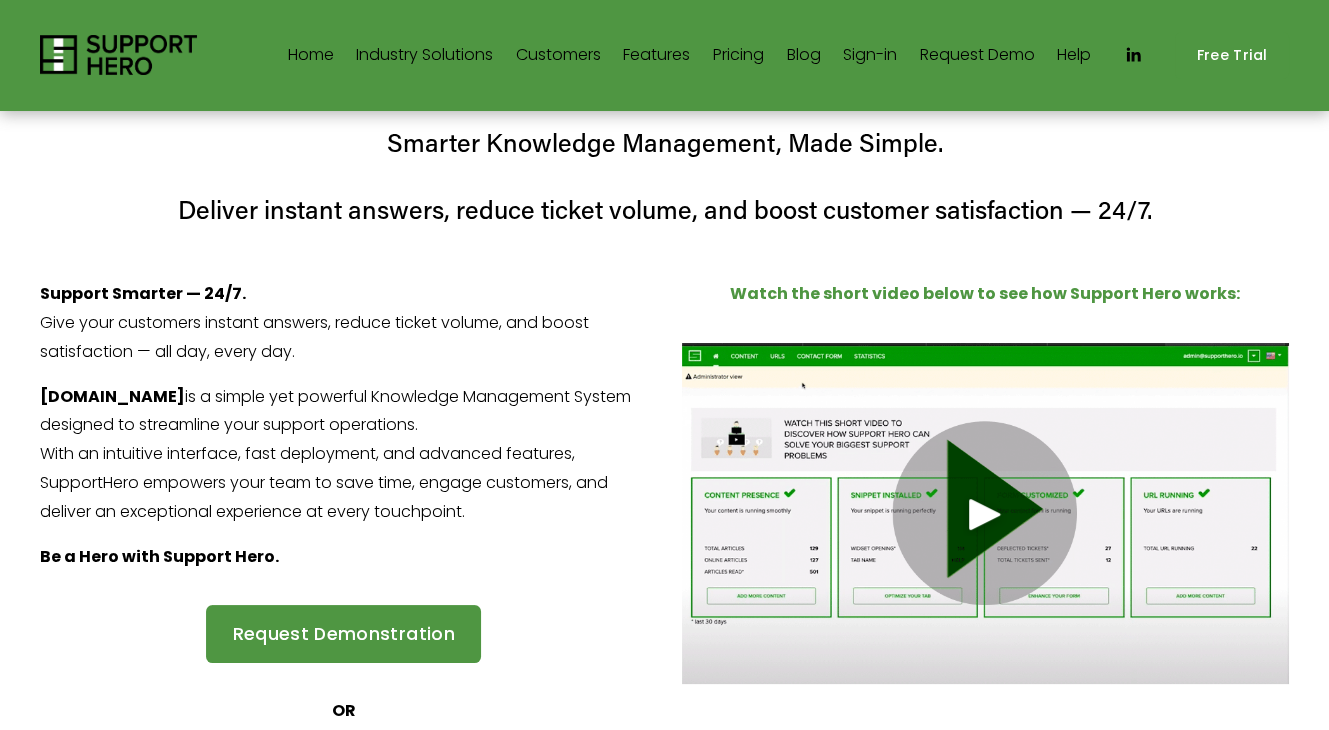click on "Blog" at bounding box center (803, 55) 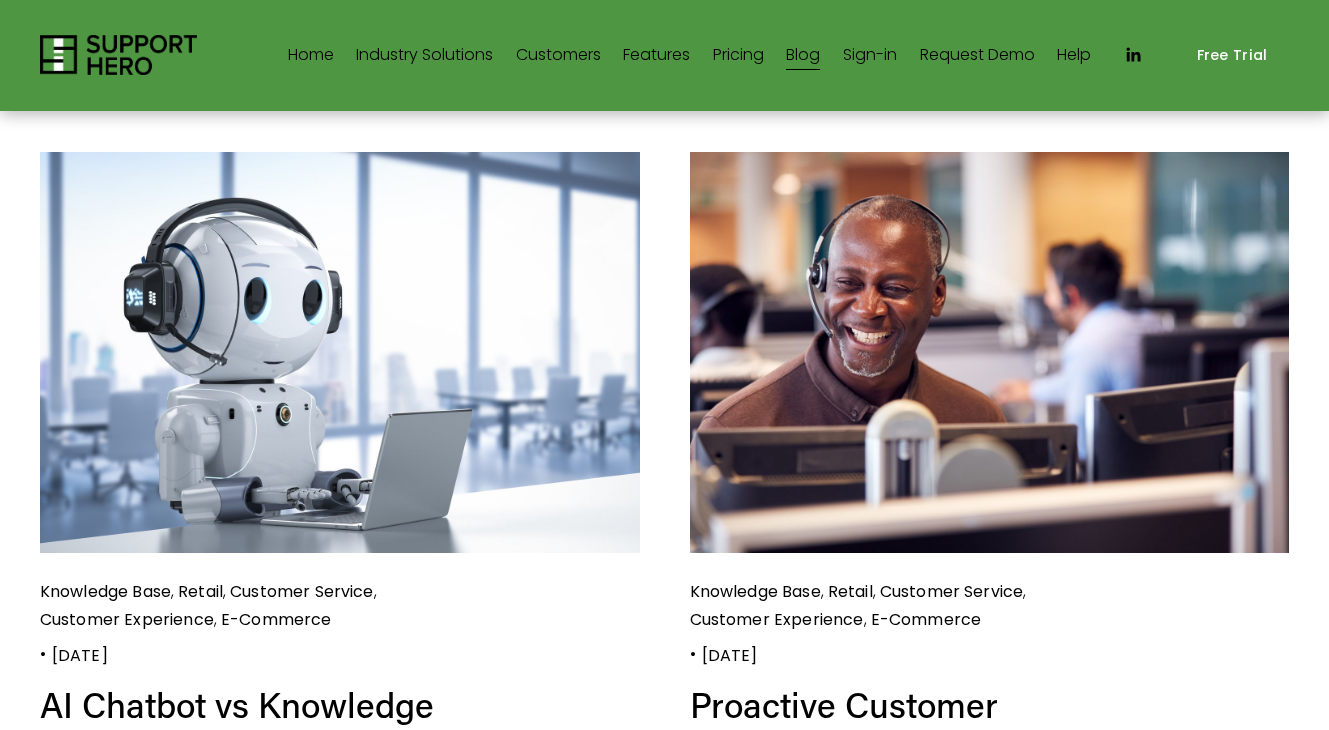 scroll, scrollTop: 0, scrollLeft: 0, axis: both 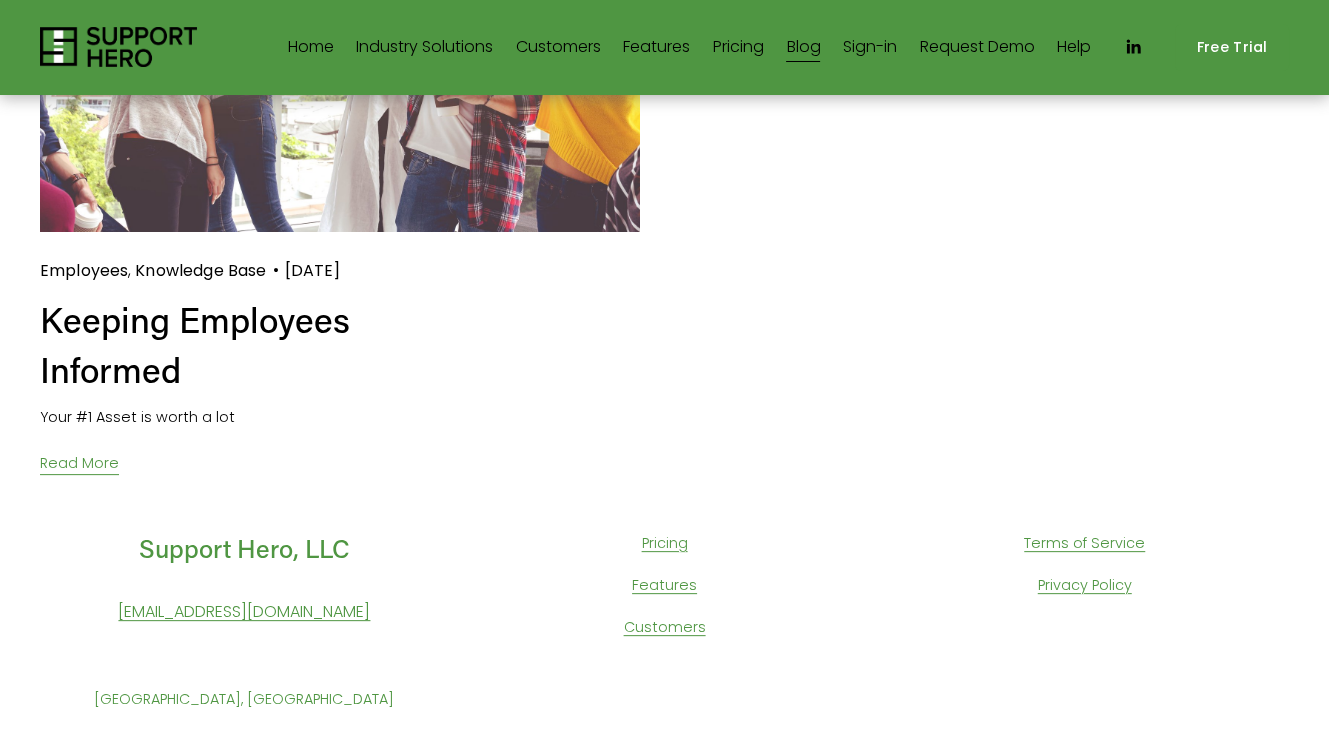 click on "Features" at bounding box center [664, 586] 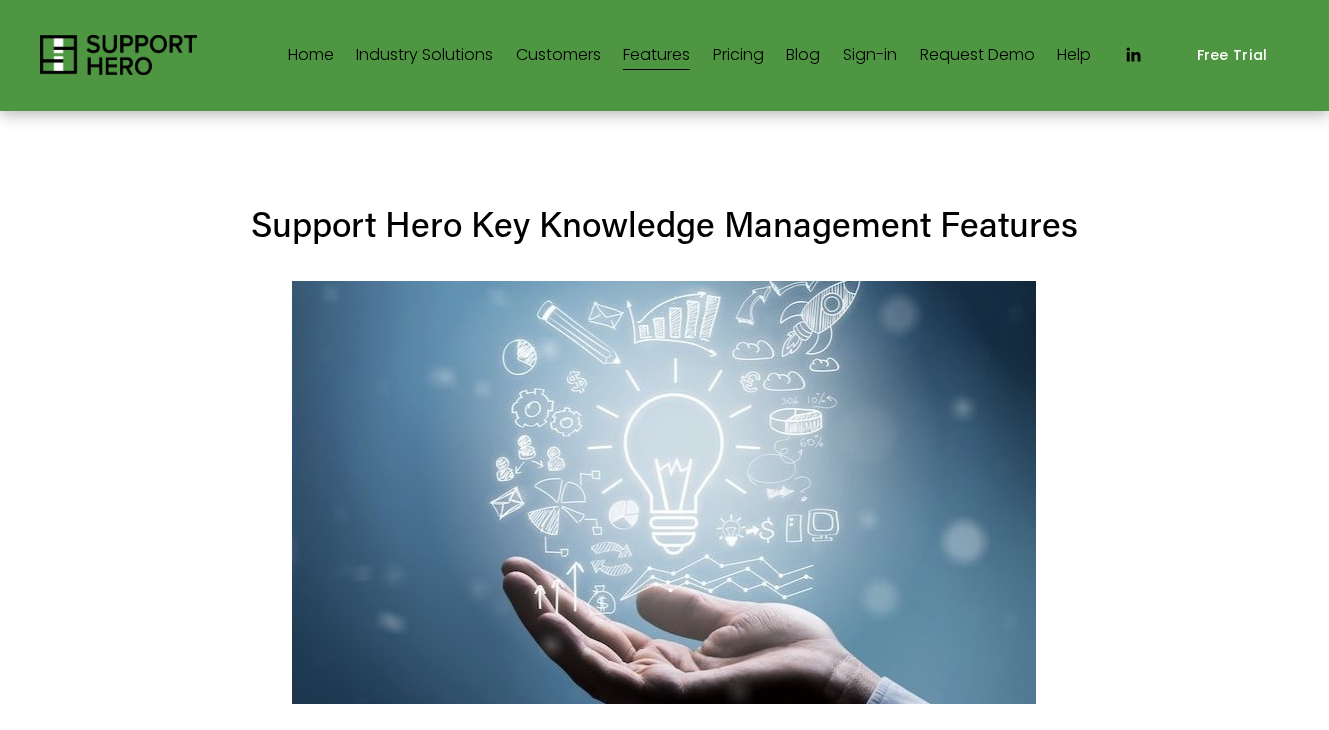 scroll, scrollTop: 0, scrollLeft: 0, axis: both 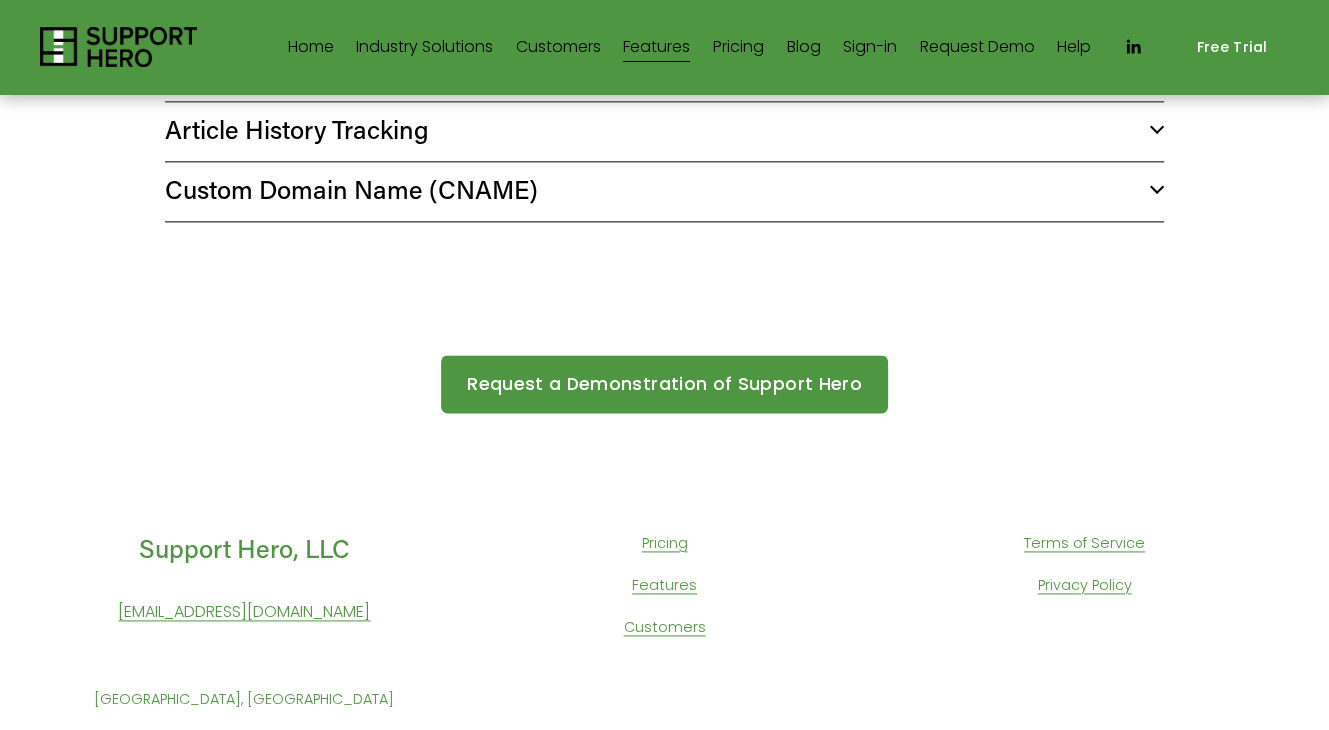 click on "Customers" at bounding box center (665, 628) 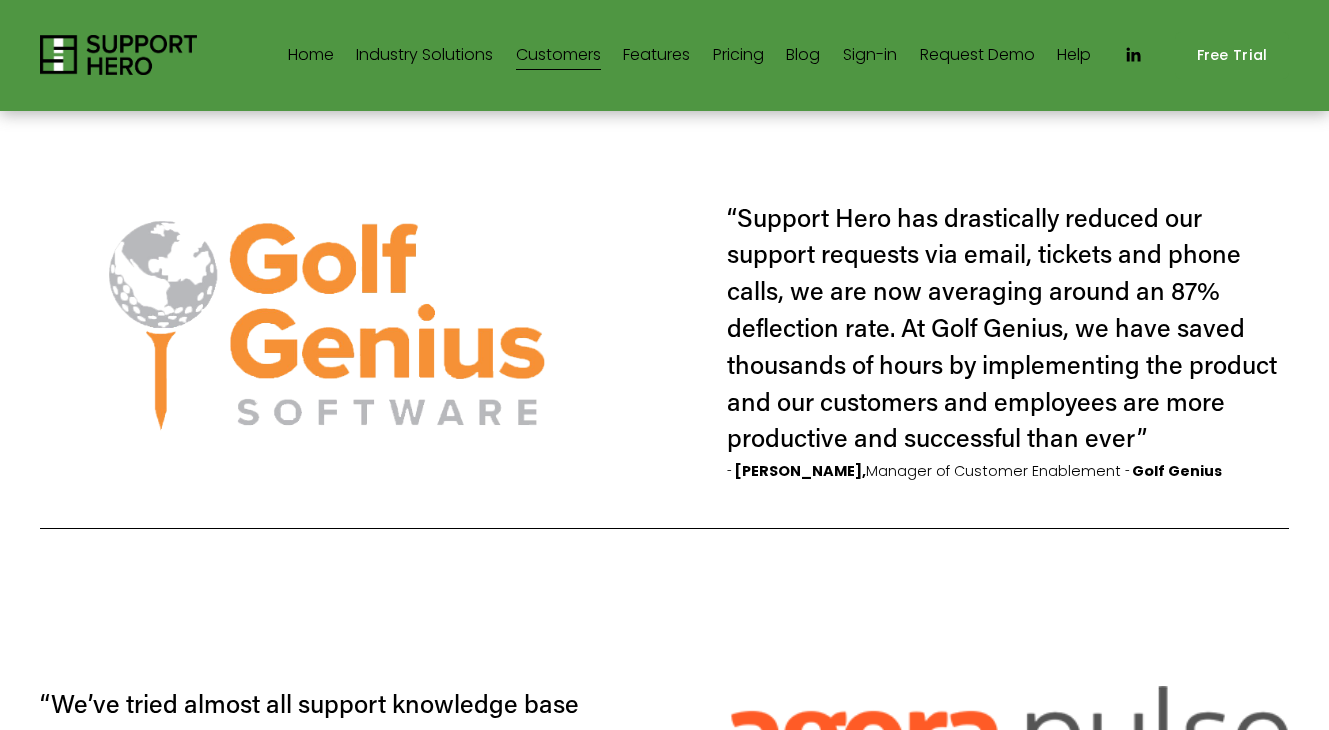 scroll, scrollTop: 0, scrollLeft: 0, axis: both 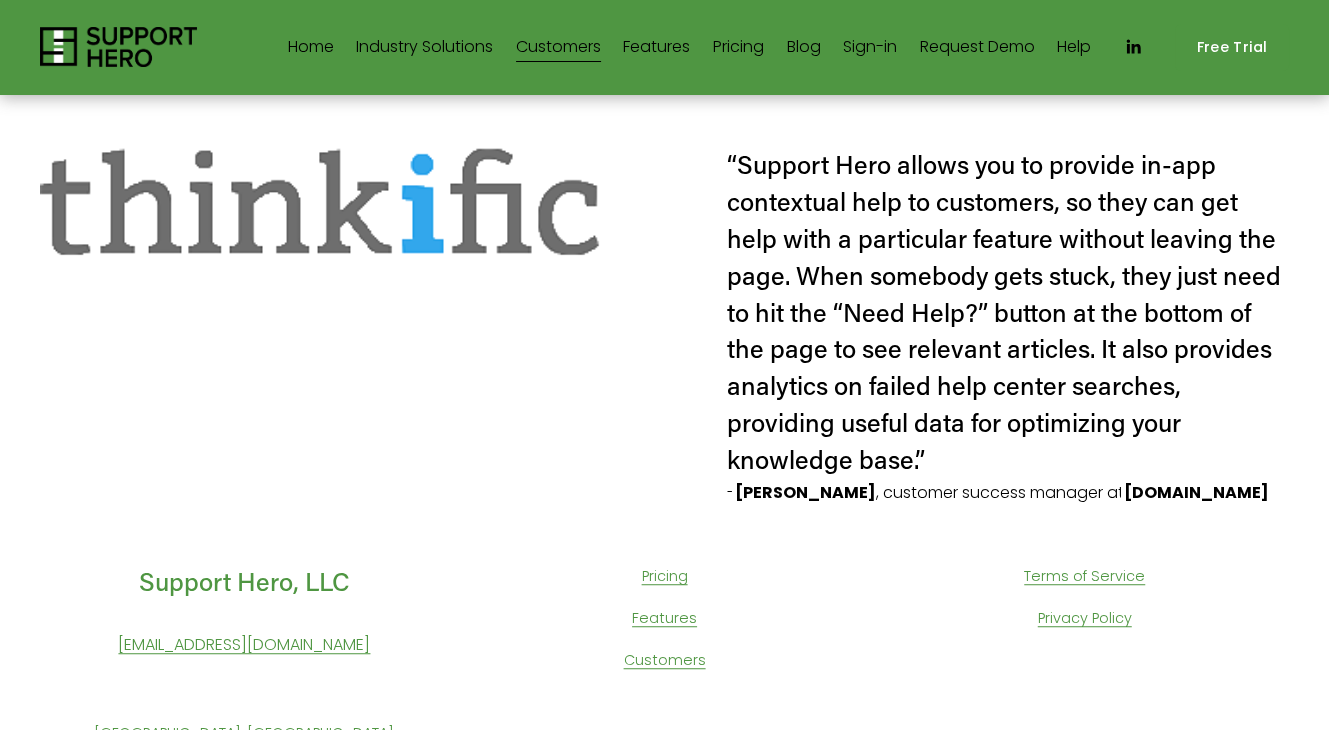 click on "Blog" at bounding box center [803, 47] 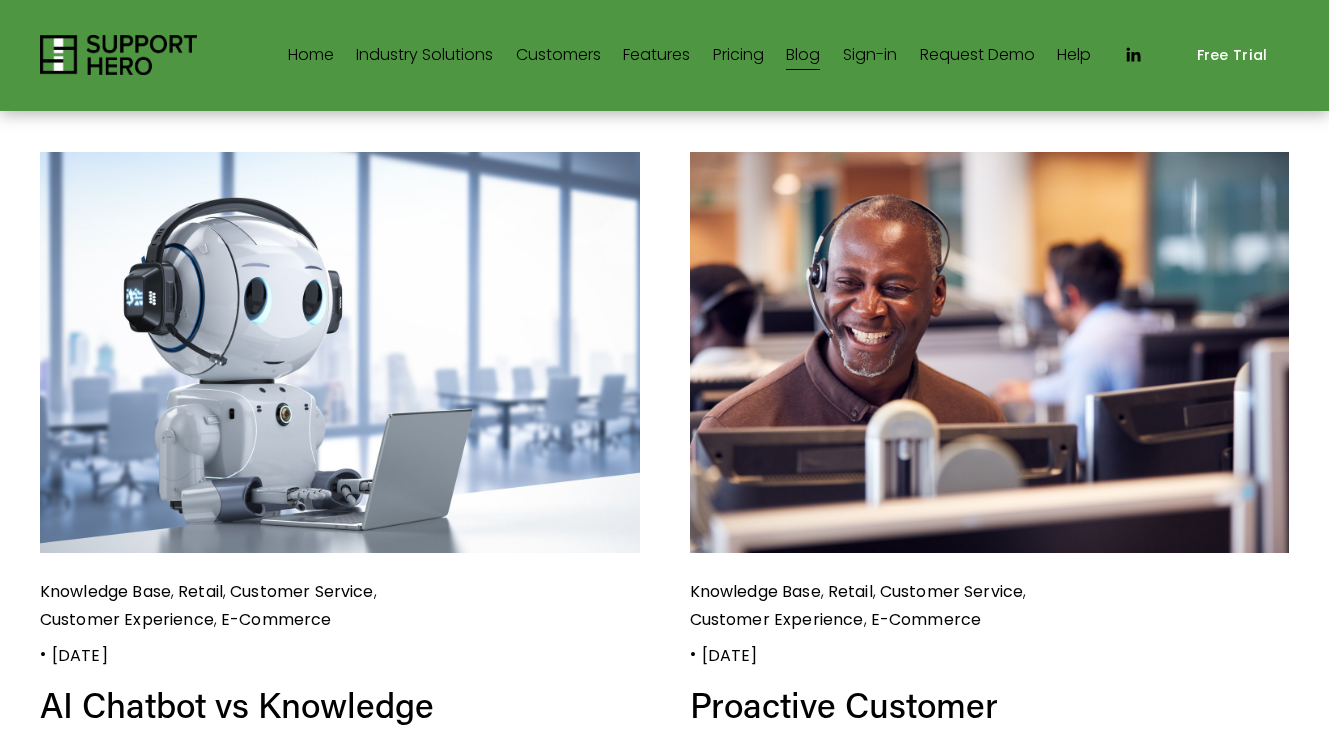 scroll, scrollTop: 0, scrollLeft: 0, axis: both 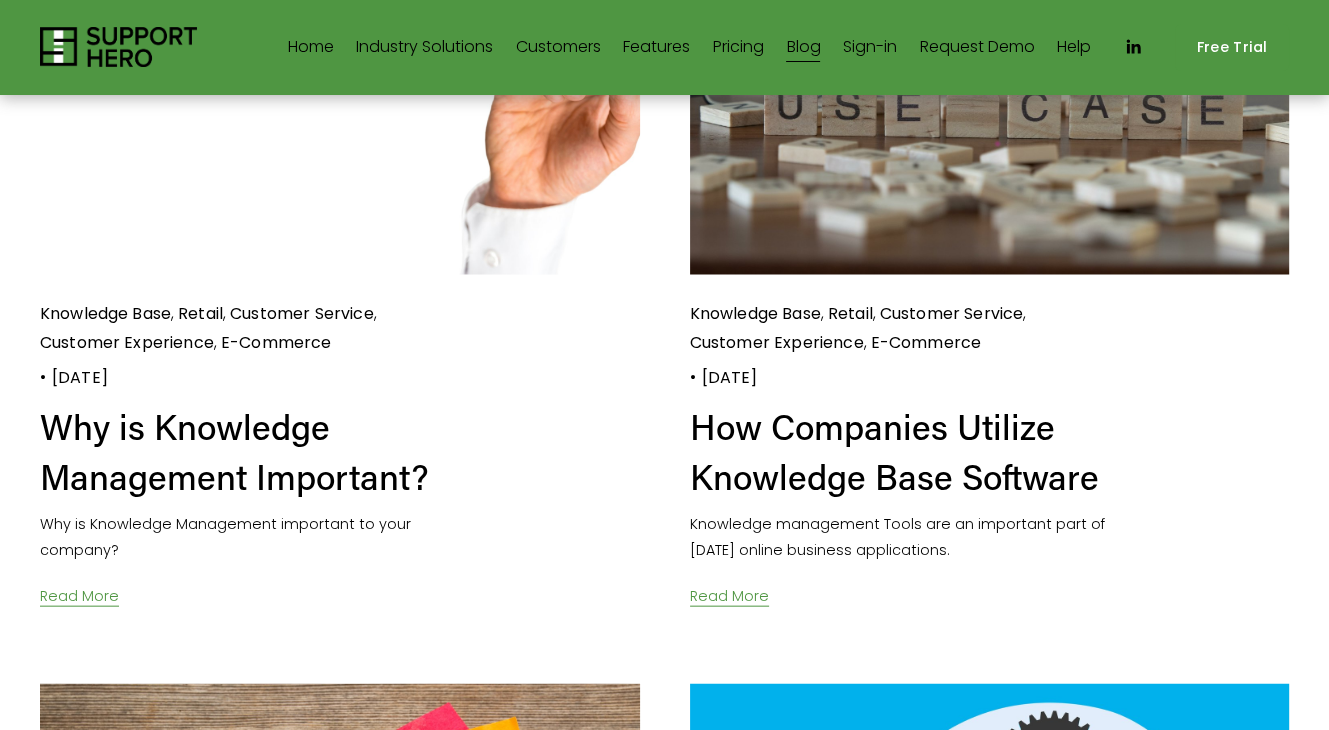 click on "Why is Knowledge Management Important?" at bounding box center [250, 451] 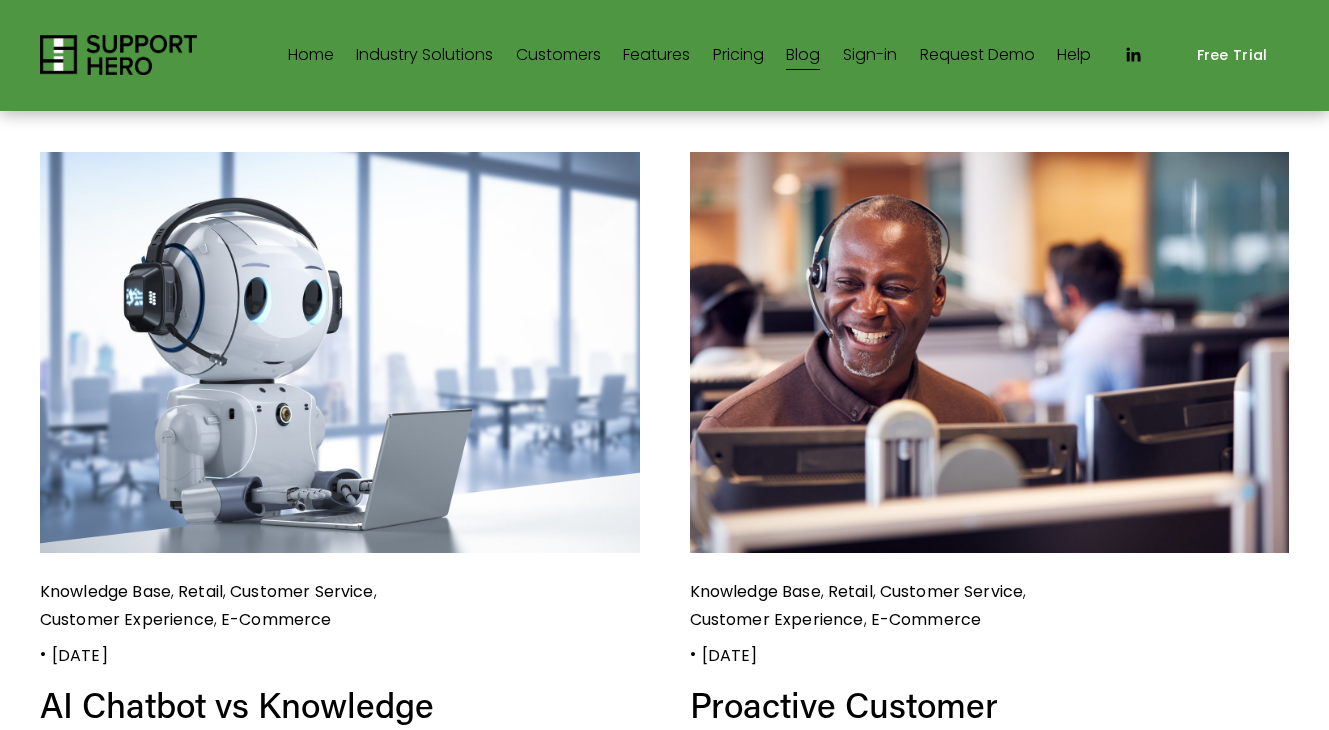 scroll, scrollTop: 0, scrollLeft: 0, axis: both 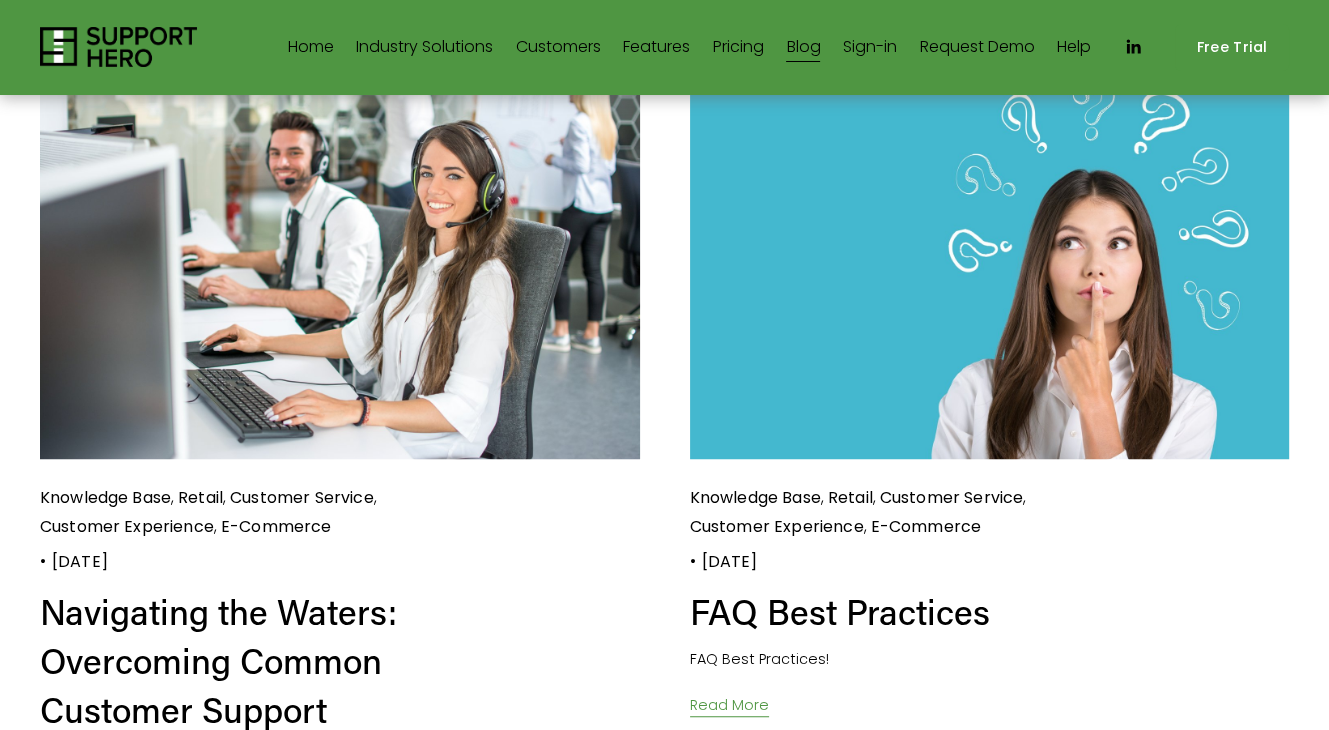 click on "Navigating the Waters: Overcoming Common Customer Support Challenges with [DOMAIN_NAME]" at bounding box center [218, 709] 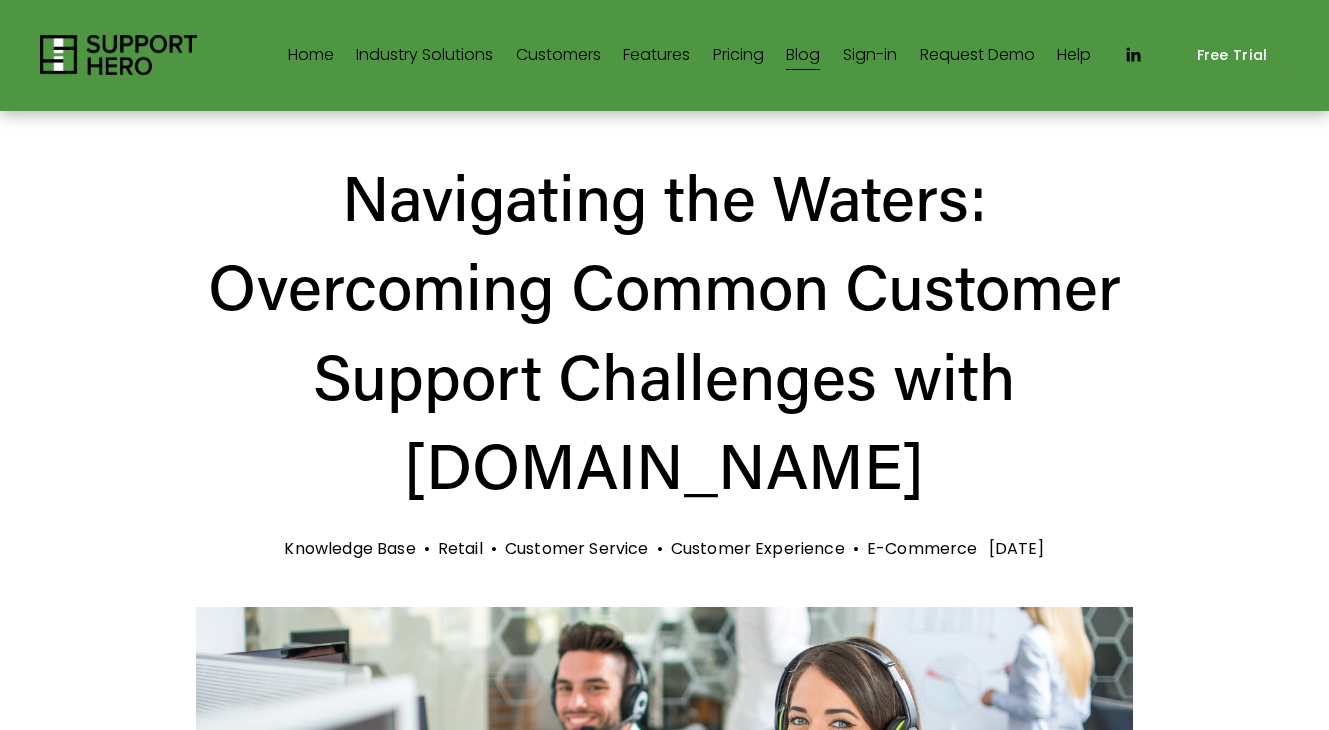 scroll, scrollTop: 0, scrollLeft: 0, axis: both 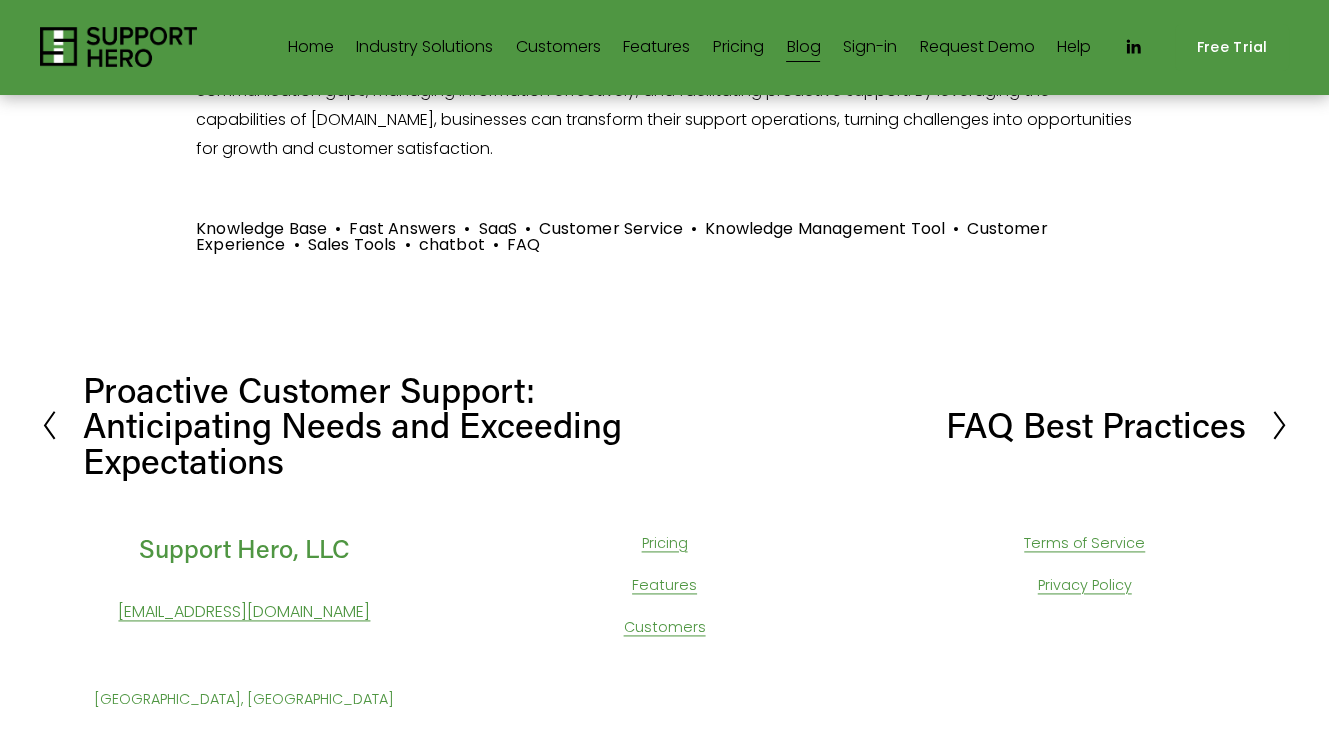 click on "Home
Industry Solutions
Retail
SaaS
Call Centers/Contact Centers
Employees
Startups" at bounding box center [659, 47] 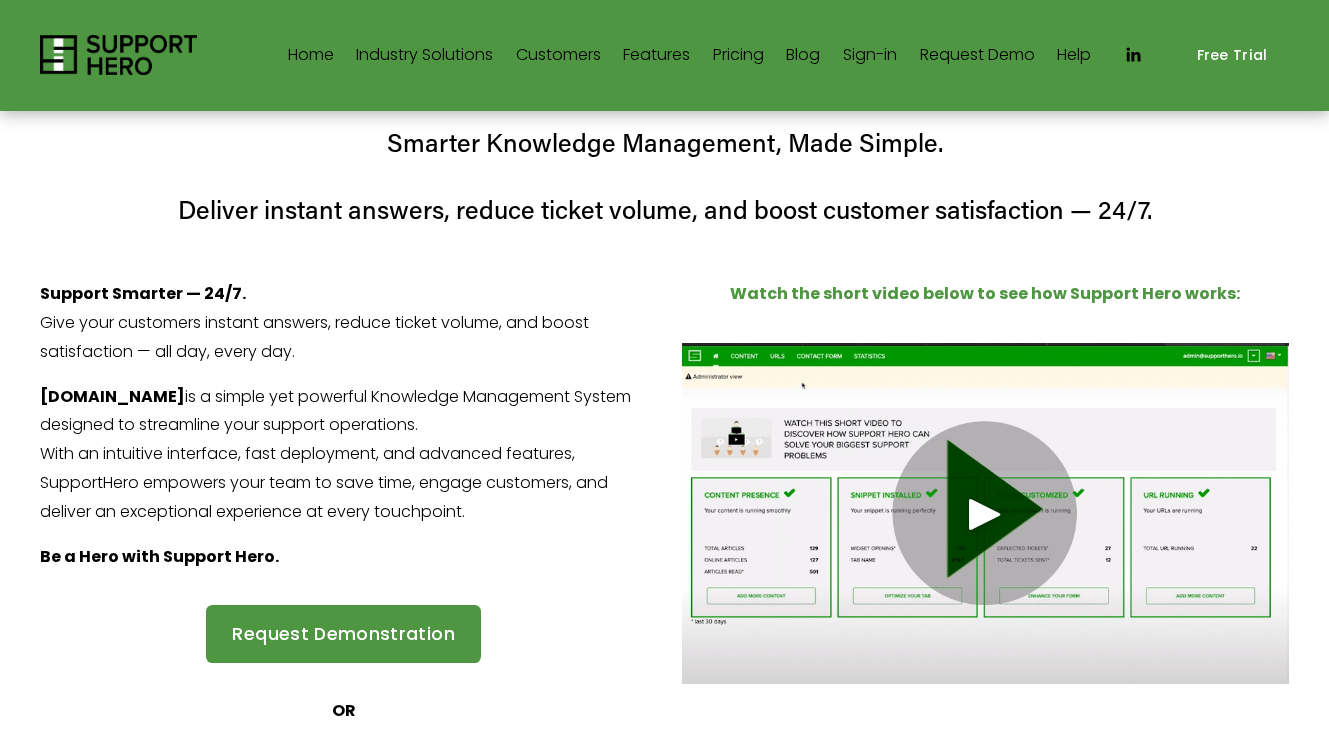 scroll, scrollTop: 0, scrollLeft: 0, axis: both 